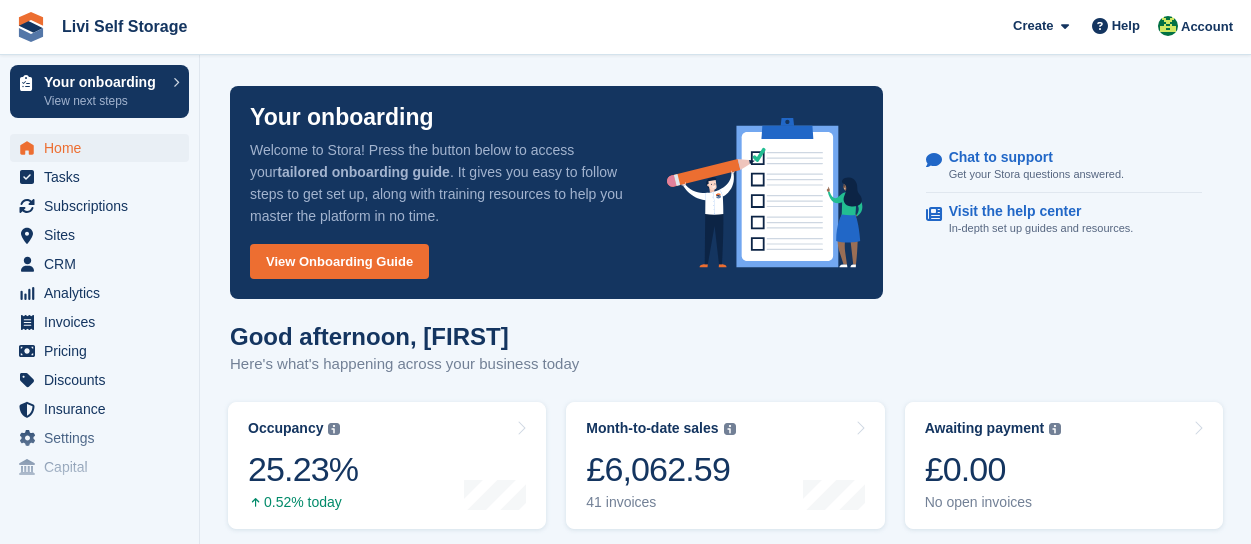 scroll, scrollTop: 0, scrollLeft: 0, axis: both 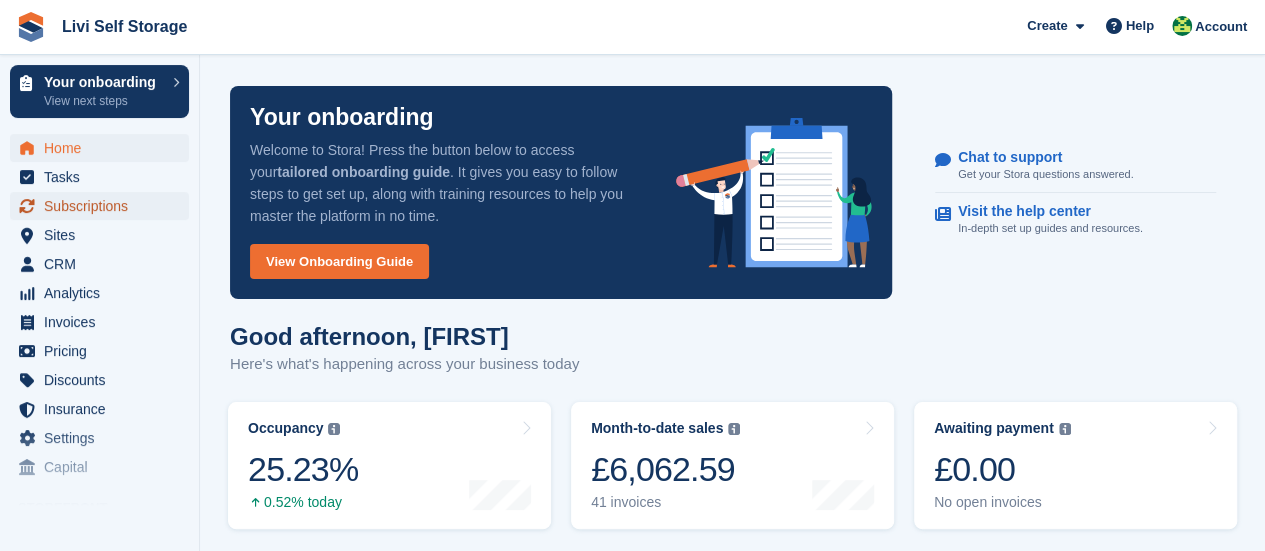 click on "Subscriptions" at bounding box center (104, 206) 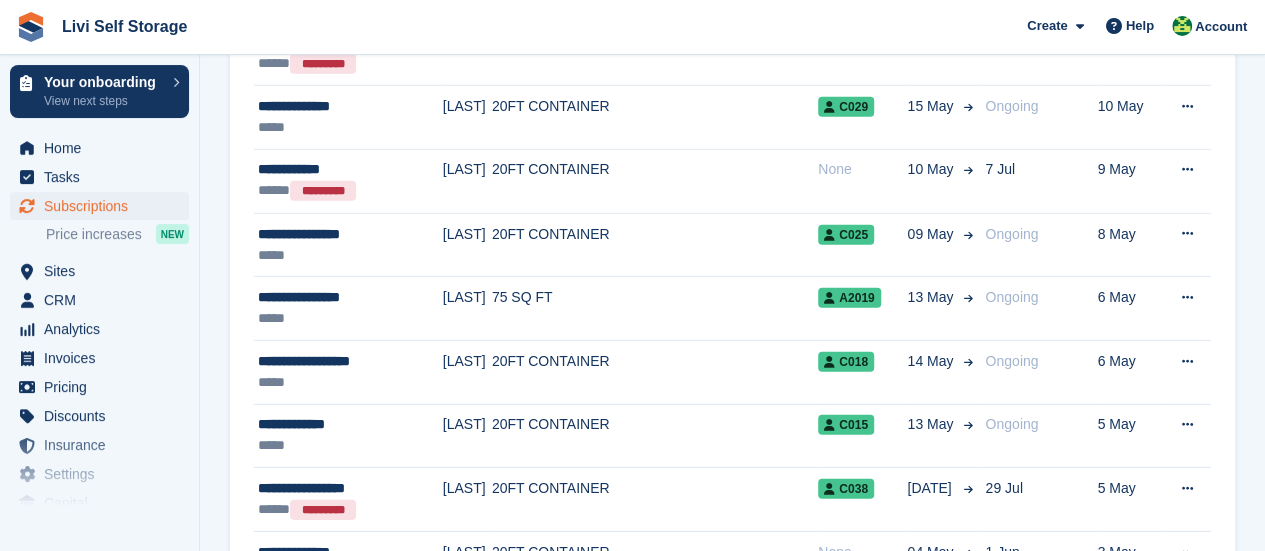scroll, scrollTop: 2900, scrollLeft: 0, axis: vertical 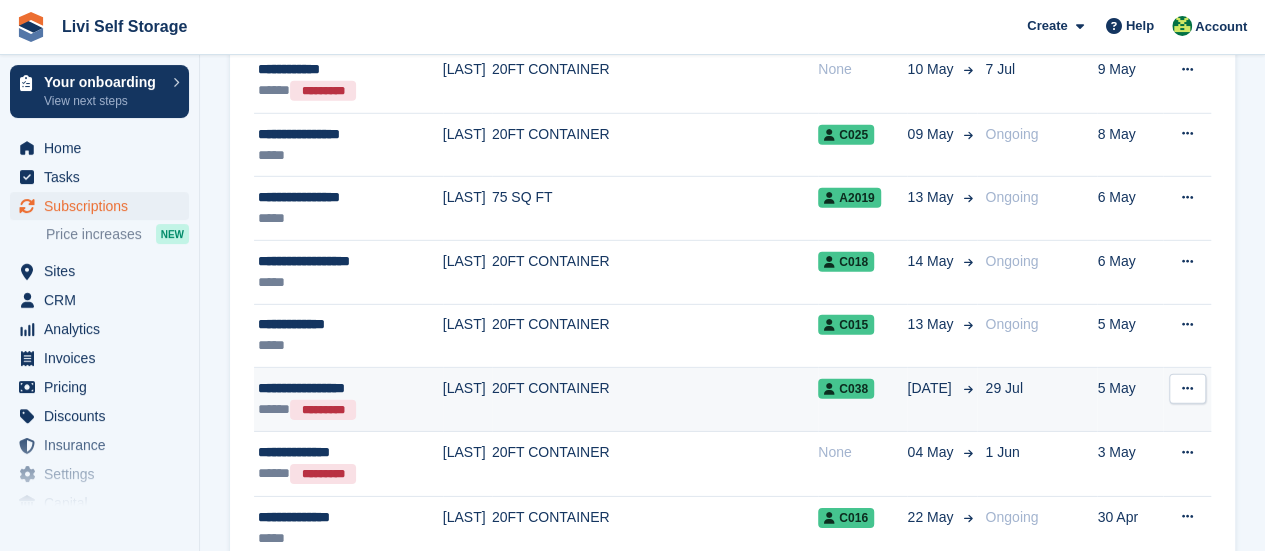 click on "**********" at bounding box center (338, 388) 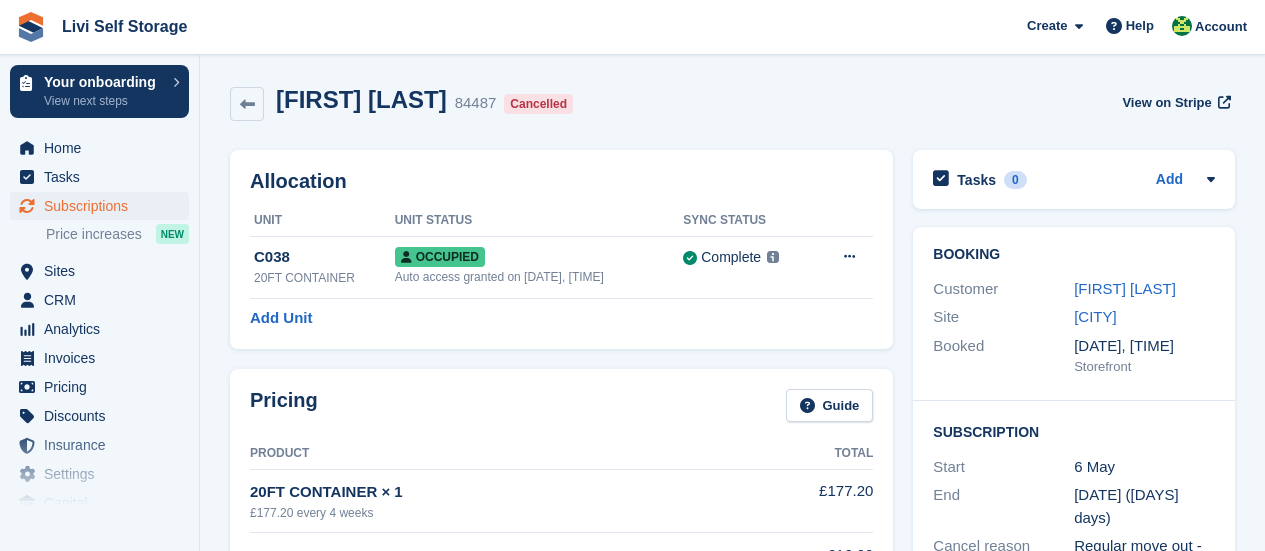 scroll, scrollTop: 0, scrollLeft: 0, axis: both 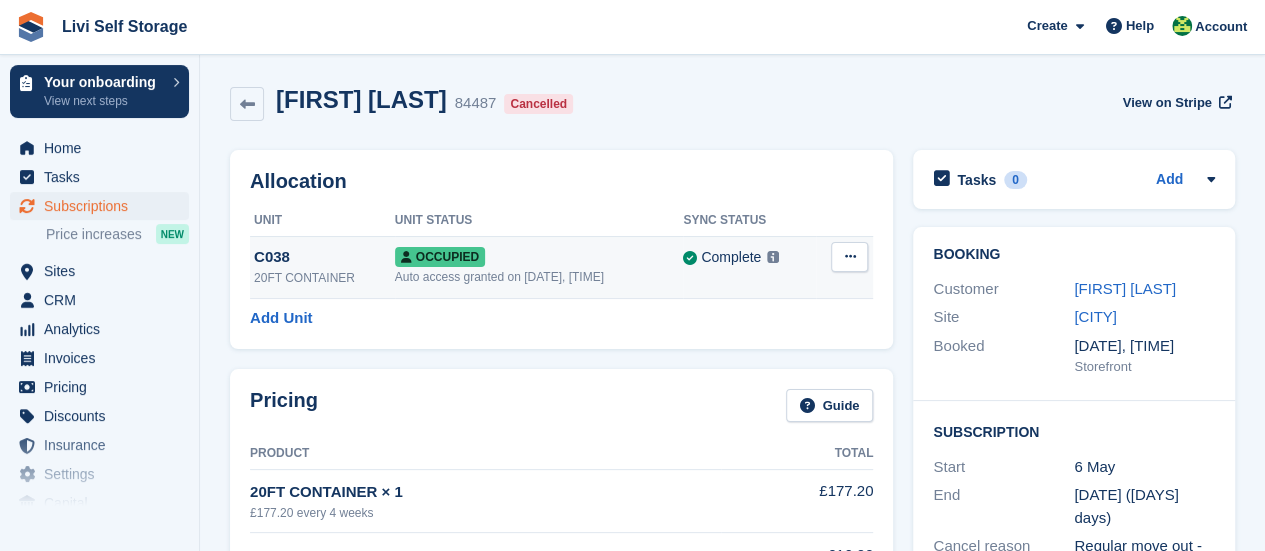 click at bounding box center (849, 256) 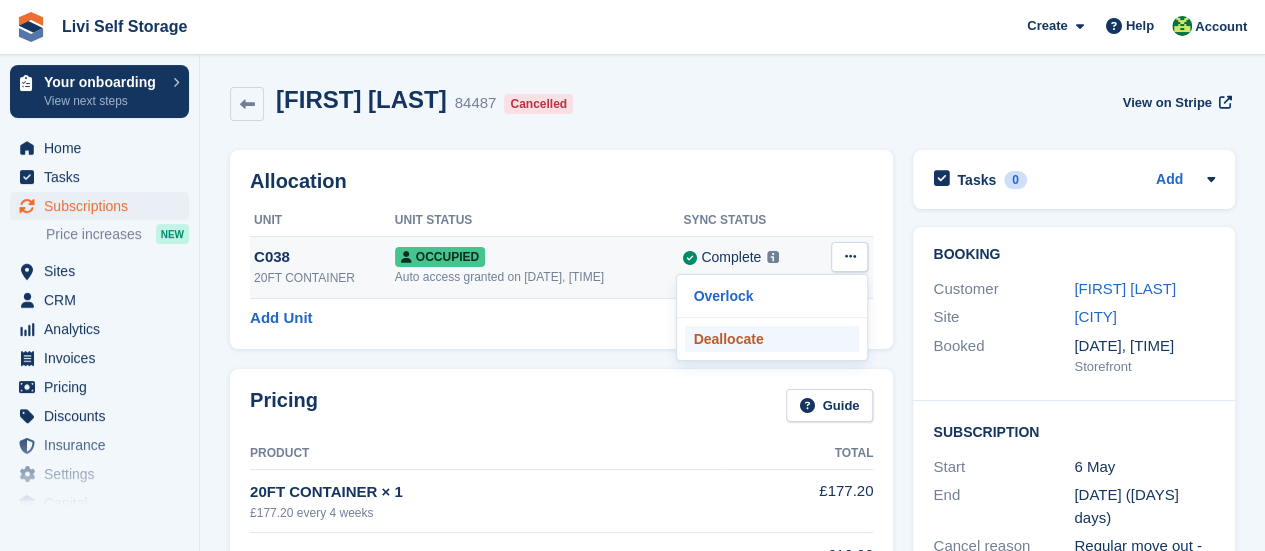 click on "Deallocate" at bounding box center (772, 339) 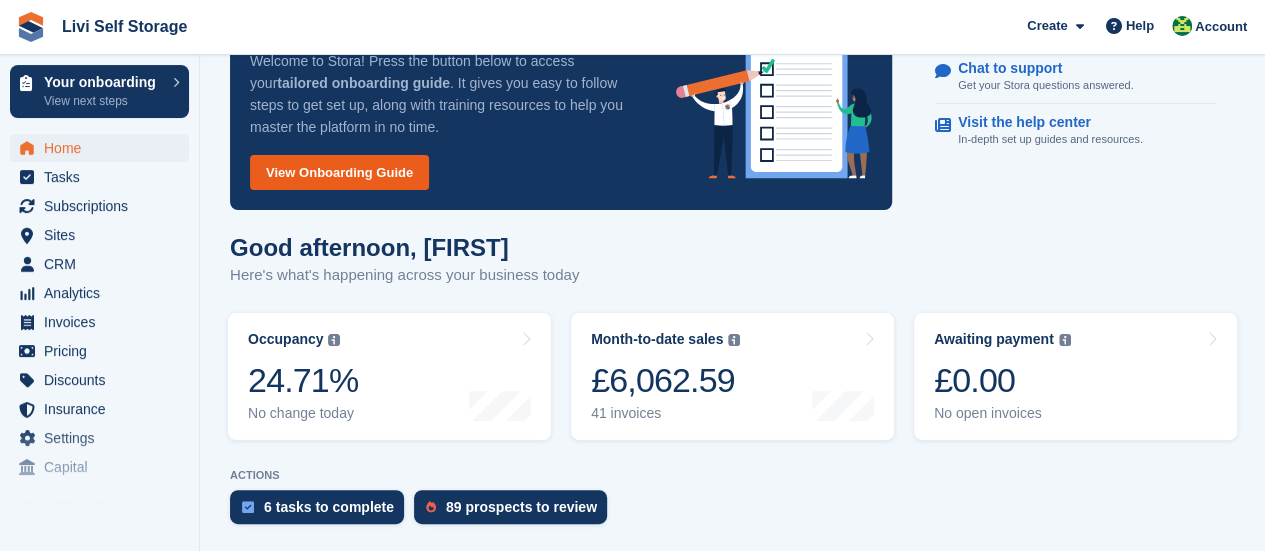 scroll, scrollTop: 0, scrollLeft: 0, axis: both 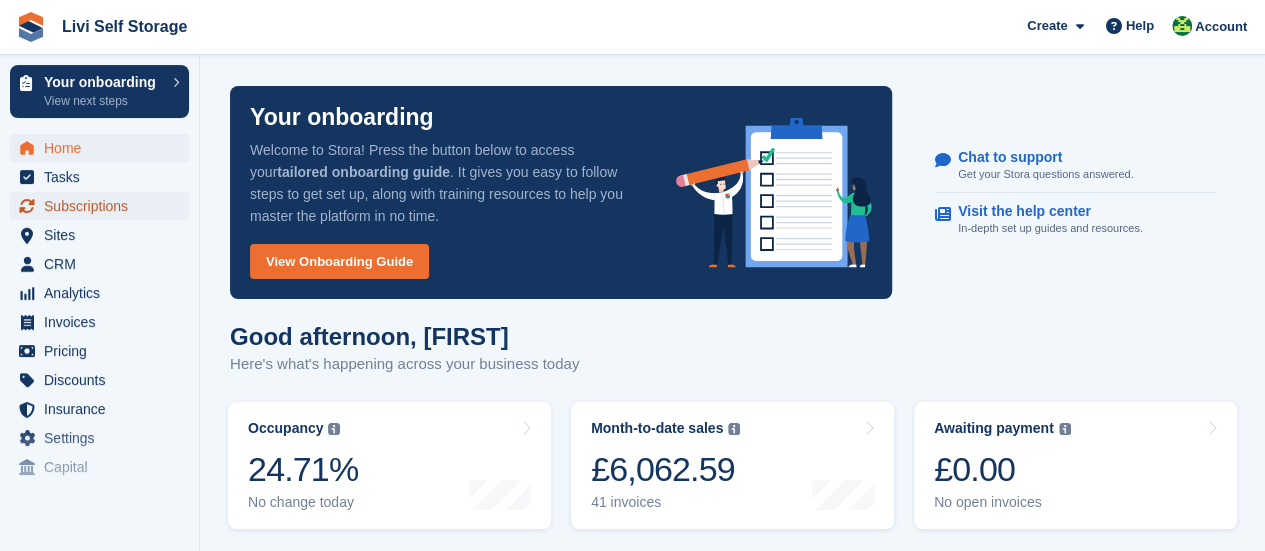 click on "Subscriptions" at bounding box center (104, 206) 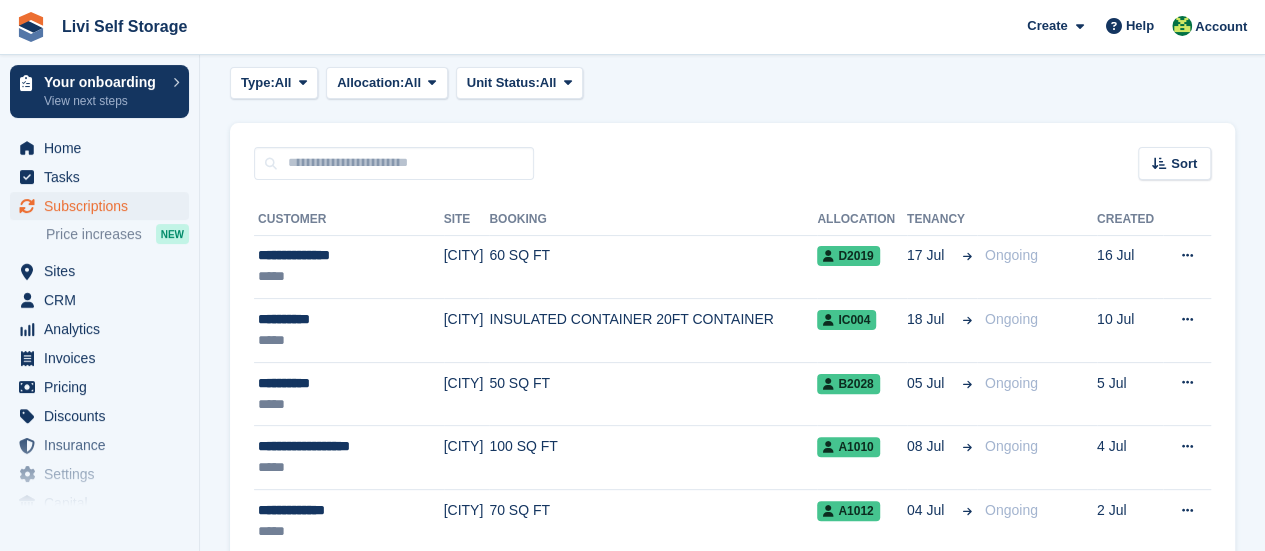 scroll, scrollTop: 0, scrollLeft: 0, axis: both 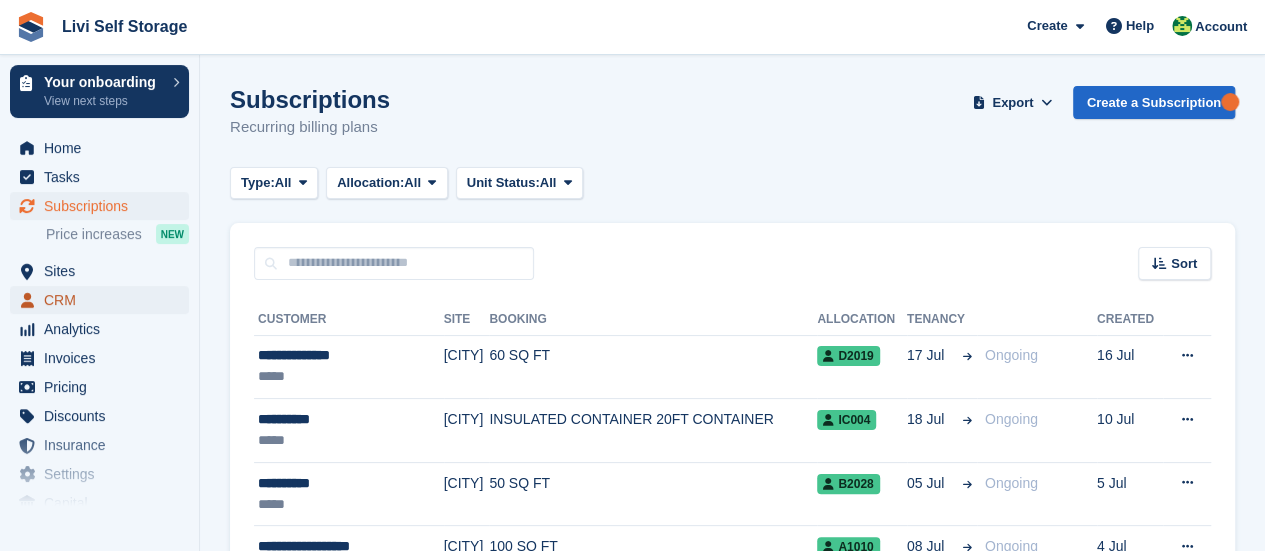 click on "CRM" at bounding box center (104, 300) 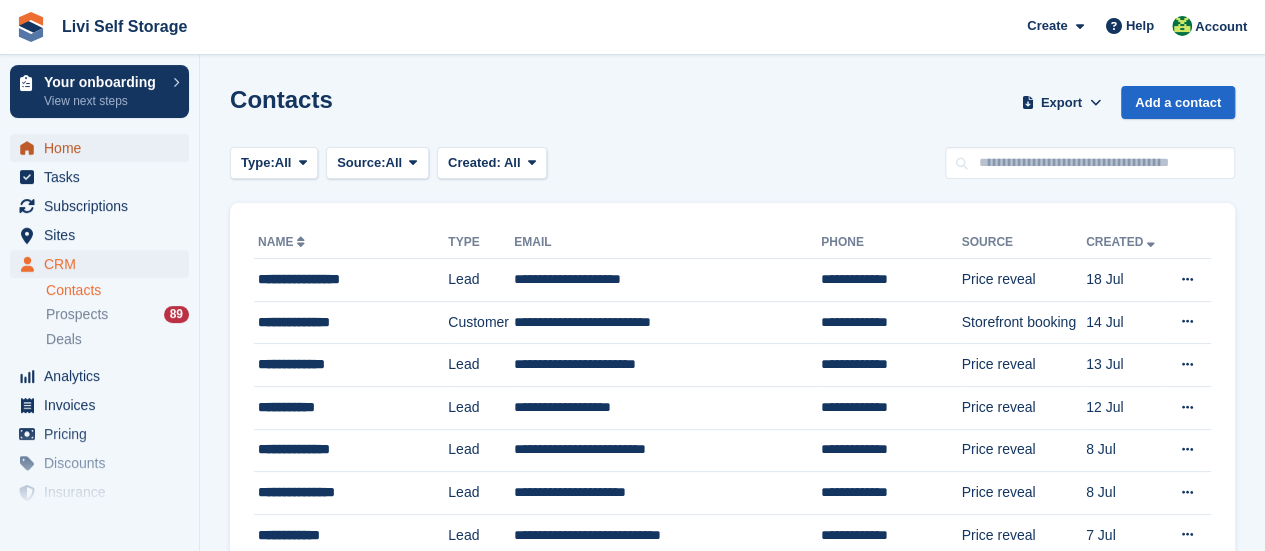 click on "Home" at bounding box center (104, 148) 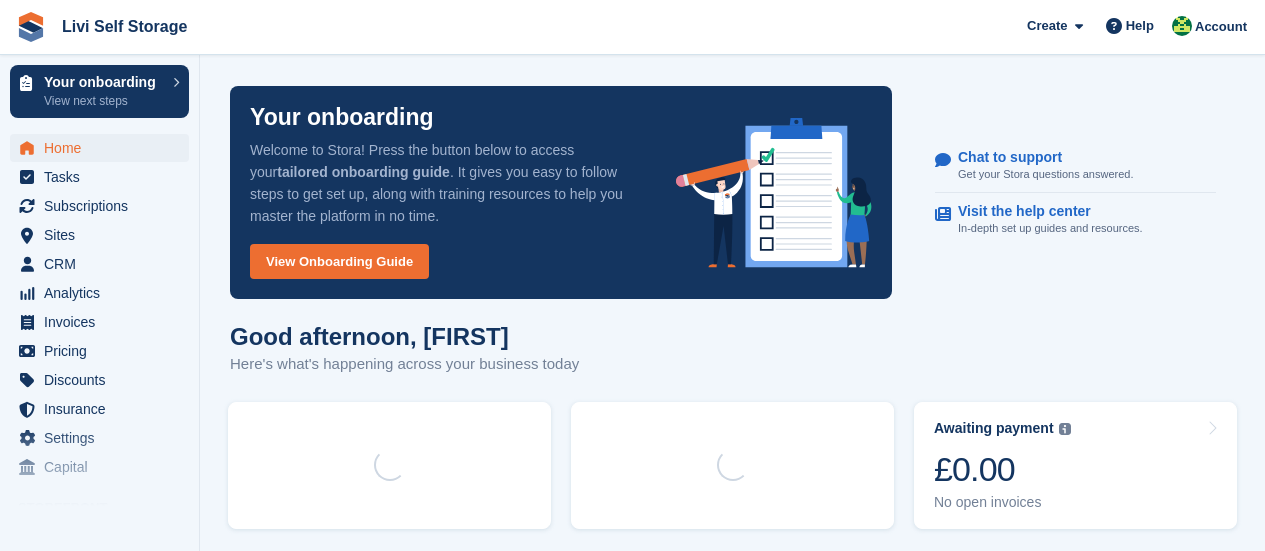 scroll, scrollTop: 0, scrollLeft: 0, axis: both 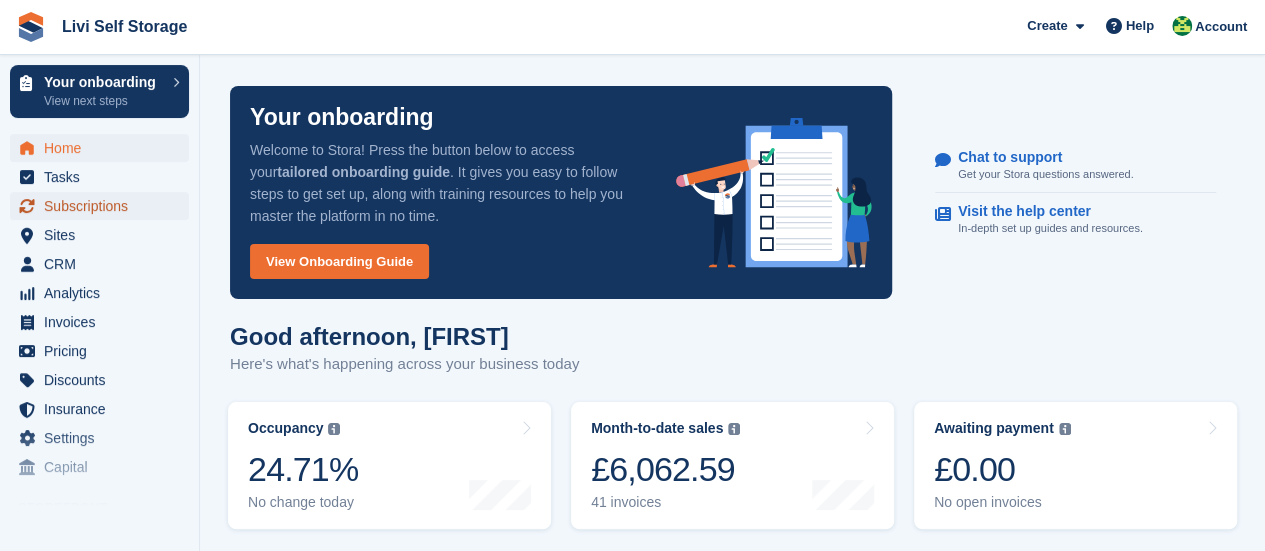 click on "Subscriptions" at bounding box center [104, 206] 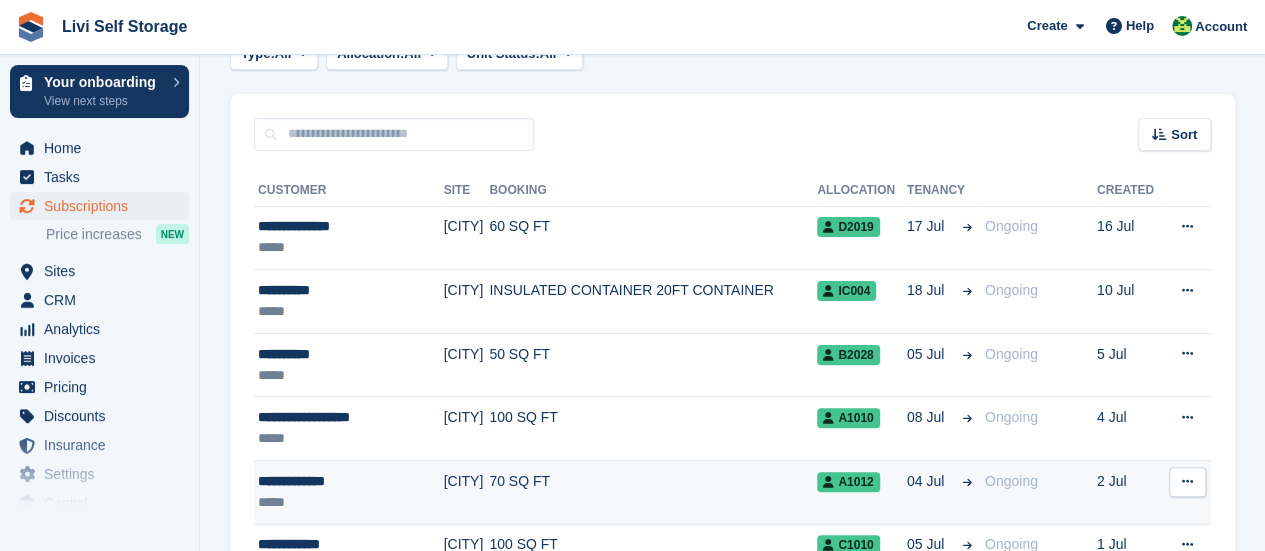 scroll, scrollTop: 0, scrollLeft: 0, axis: both 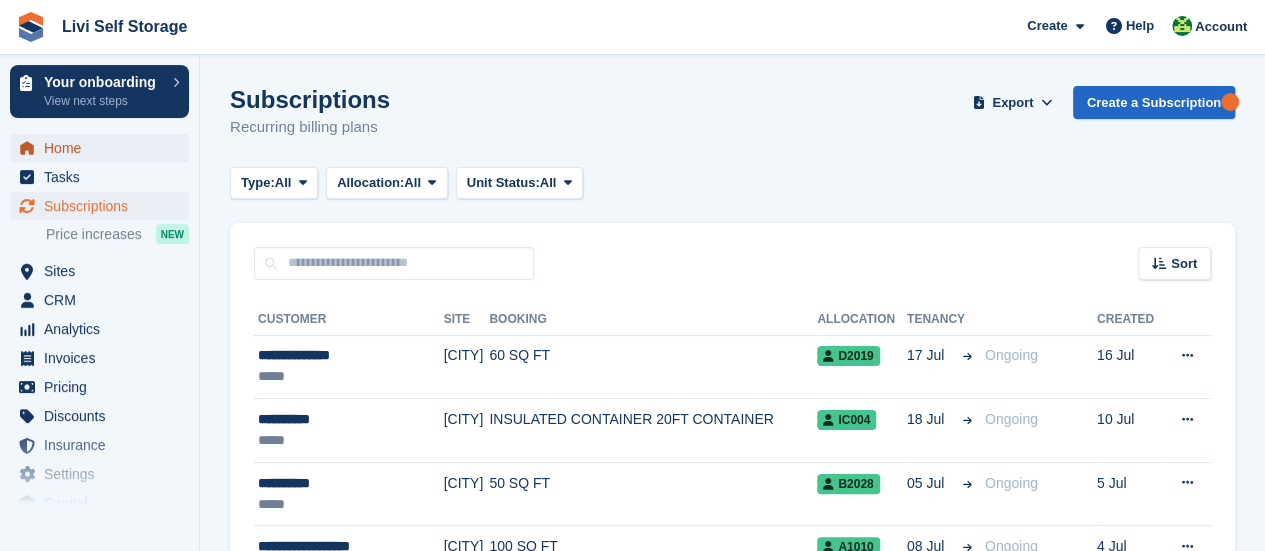 click on "Home" at bounding box center (104, 148) 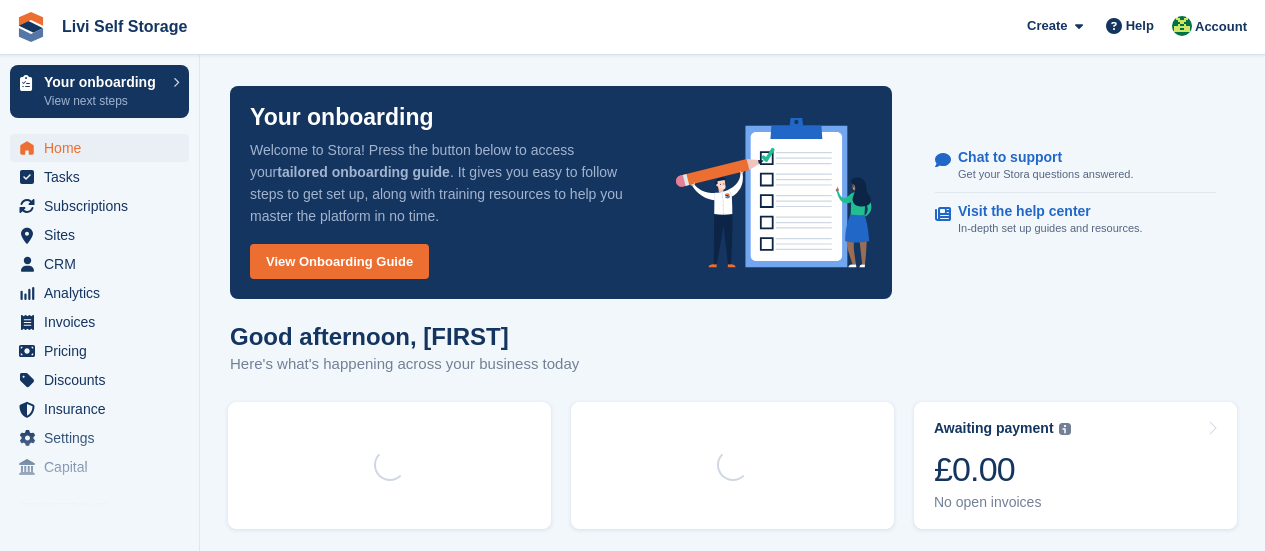 scroll, scrollTop: 0, scrollLeft: 0, axis: both 